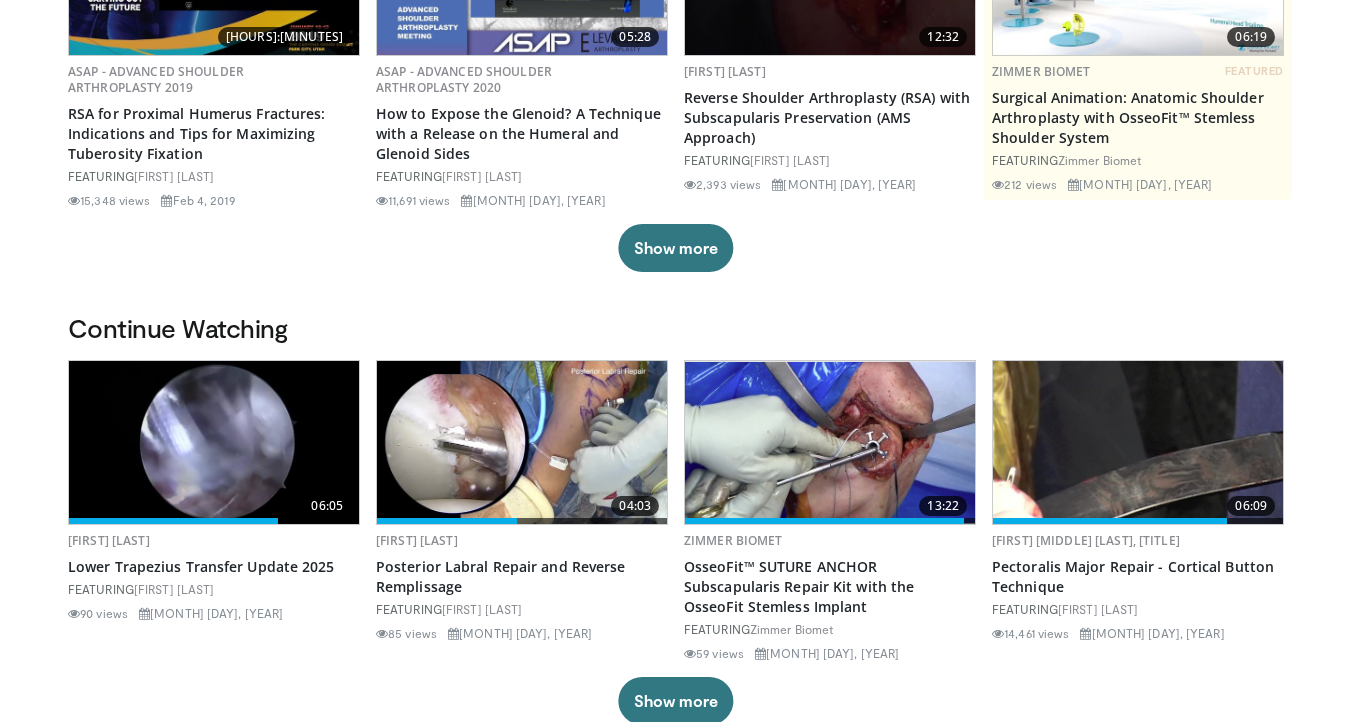 scroll, scrollTop: 317, scrollLeft: 0, axis: vertical 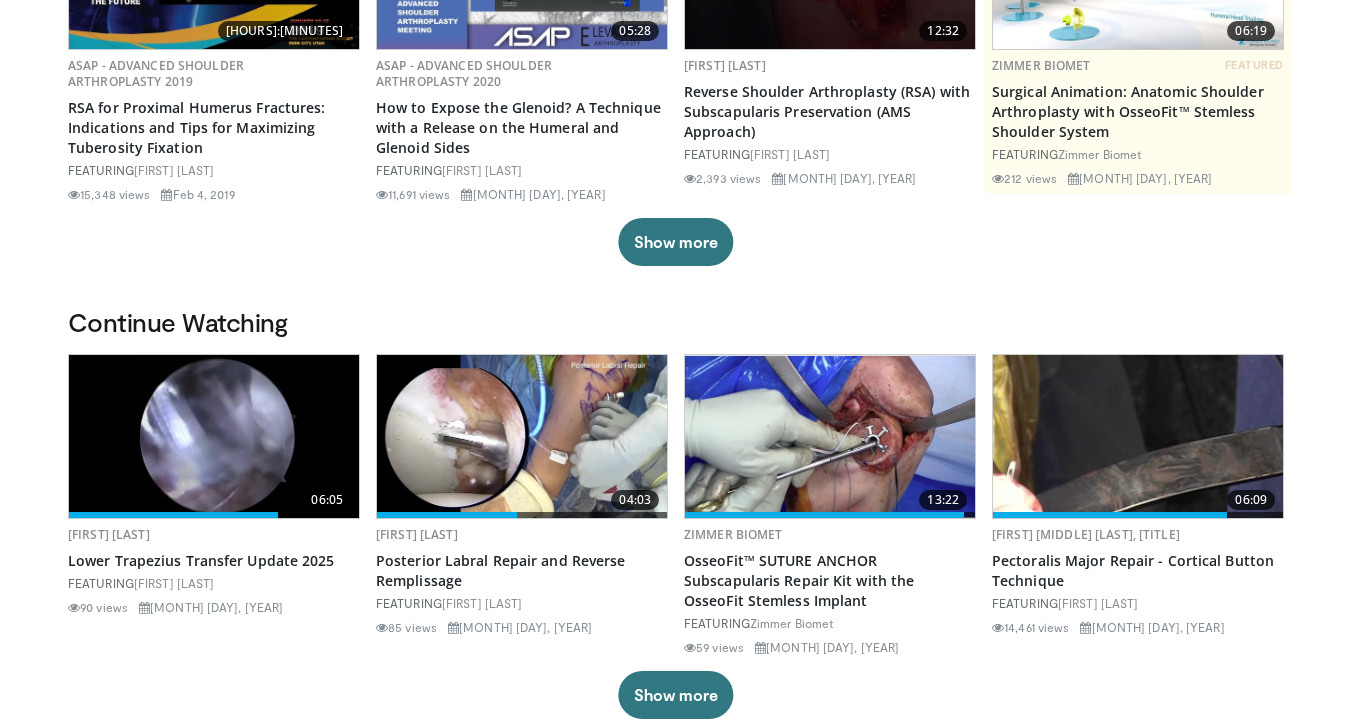 click at bounding box center [214, 436] 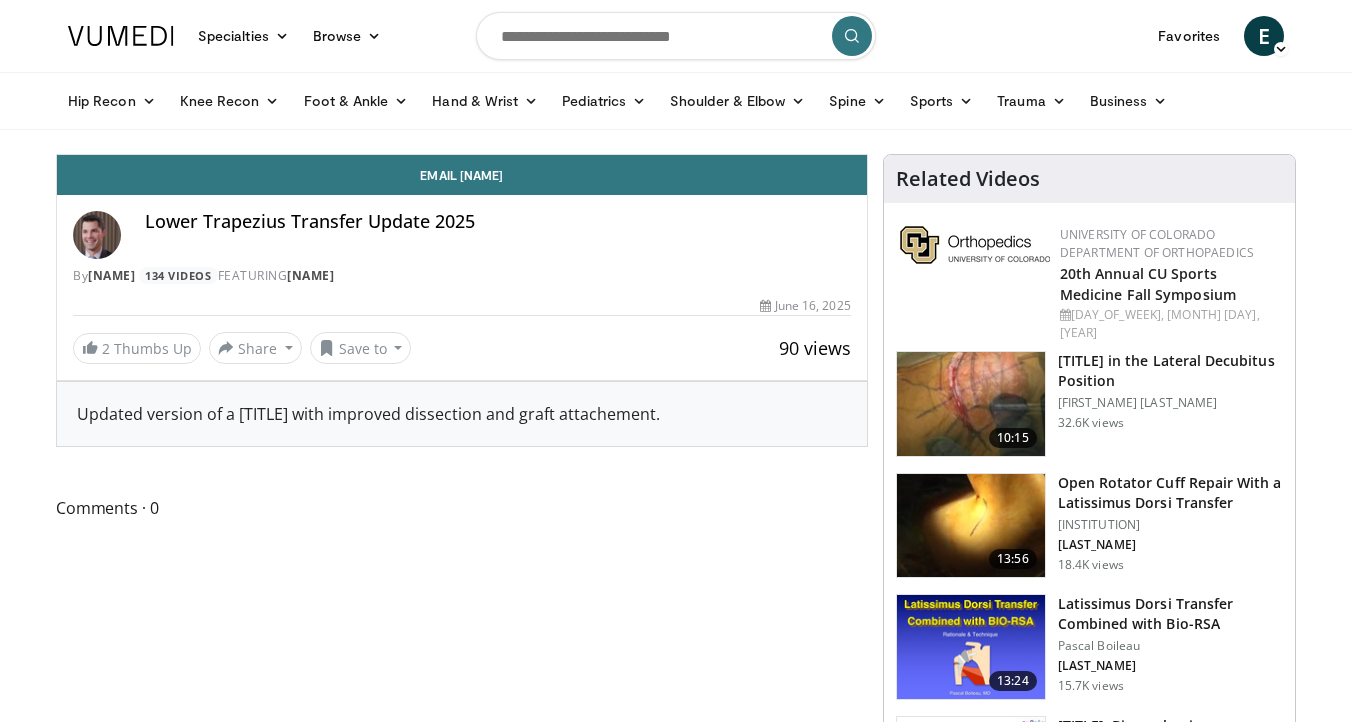 scroll, scrollTop: 0, scrollLeft: 0, axis: both 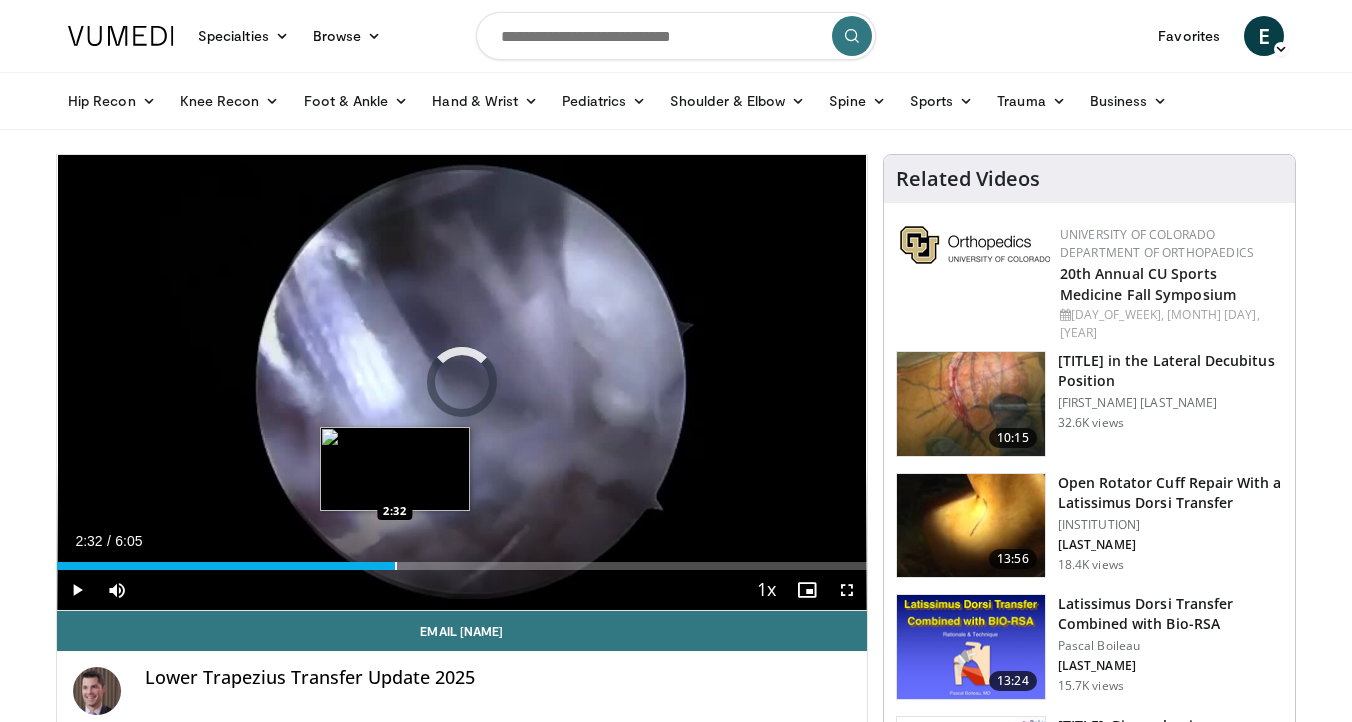 click at bounding box center [396, 566] 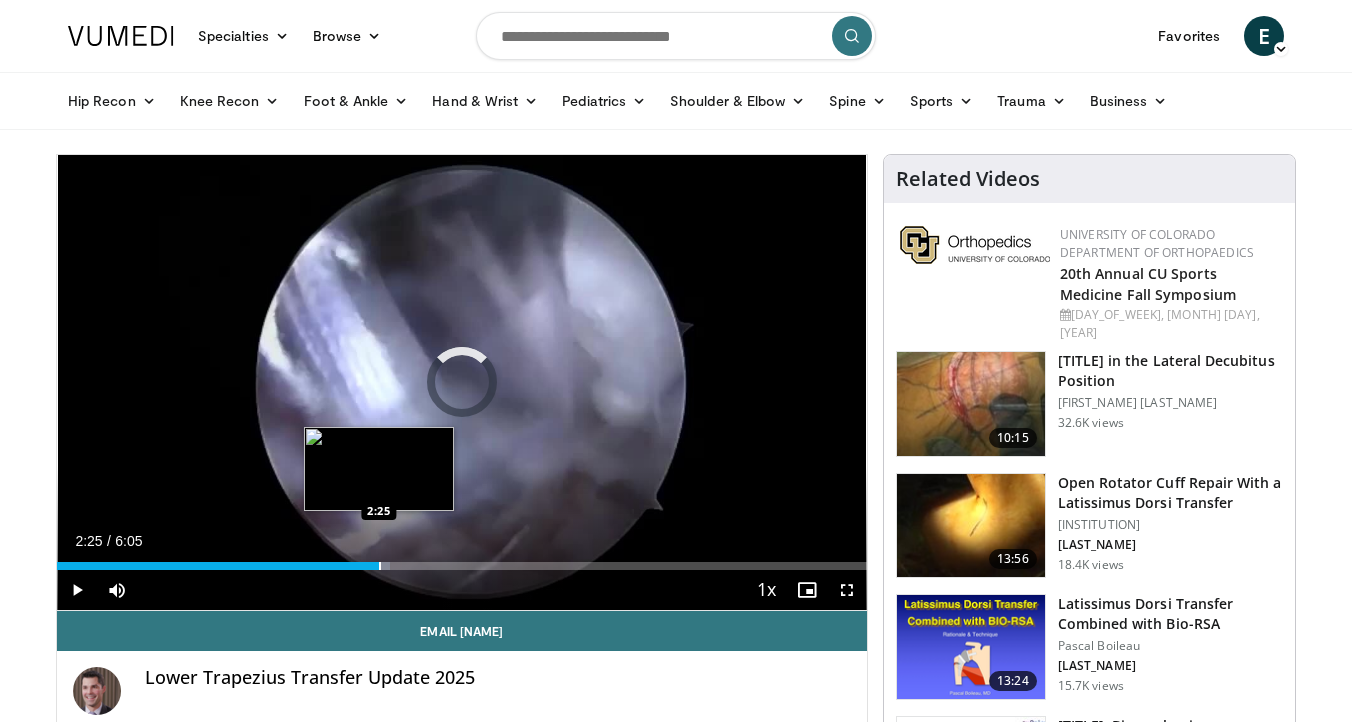 click on "Loaded :  41.09% [DURATION] [DURATION]" at bounding box center (462, 566) 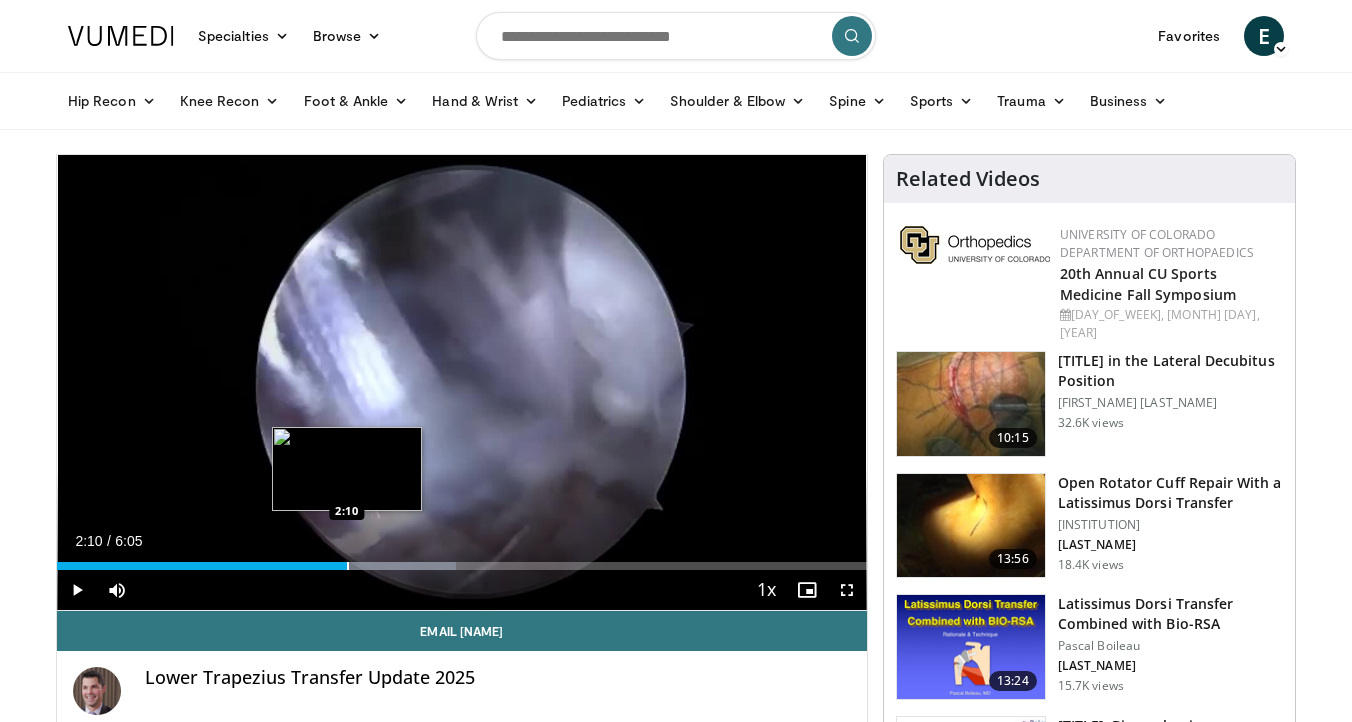 click at bounding box center (348, 566) 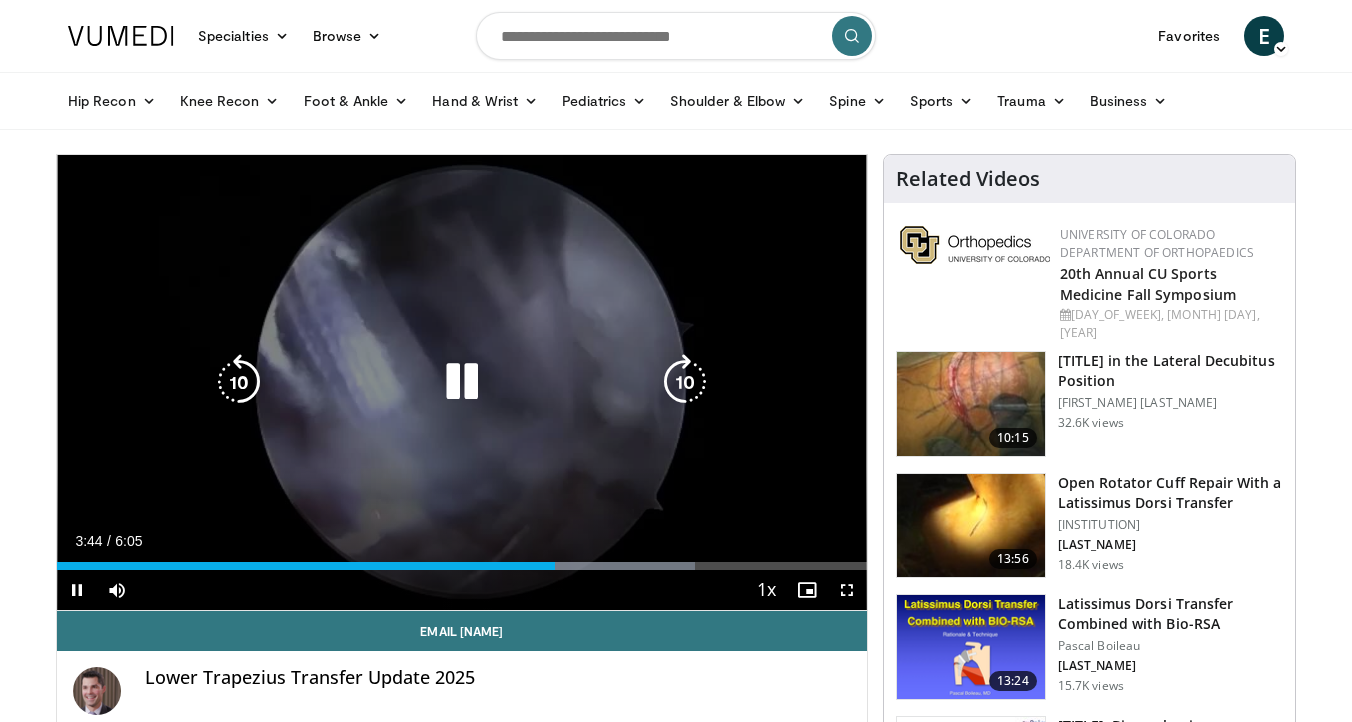 click at bounding box center (462, 382) 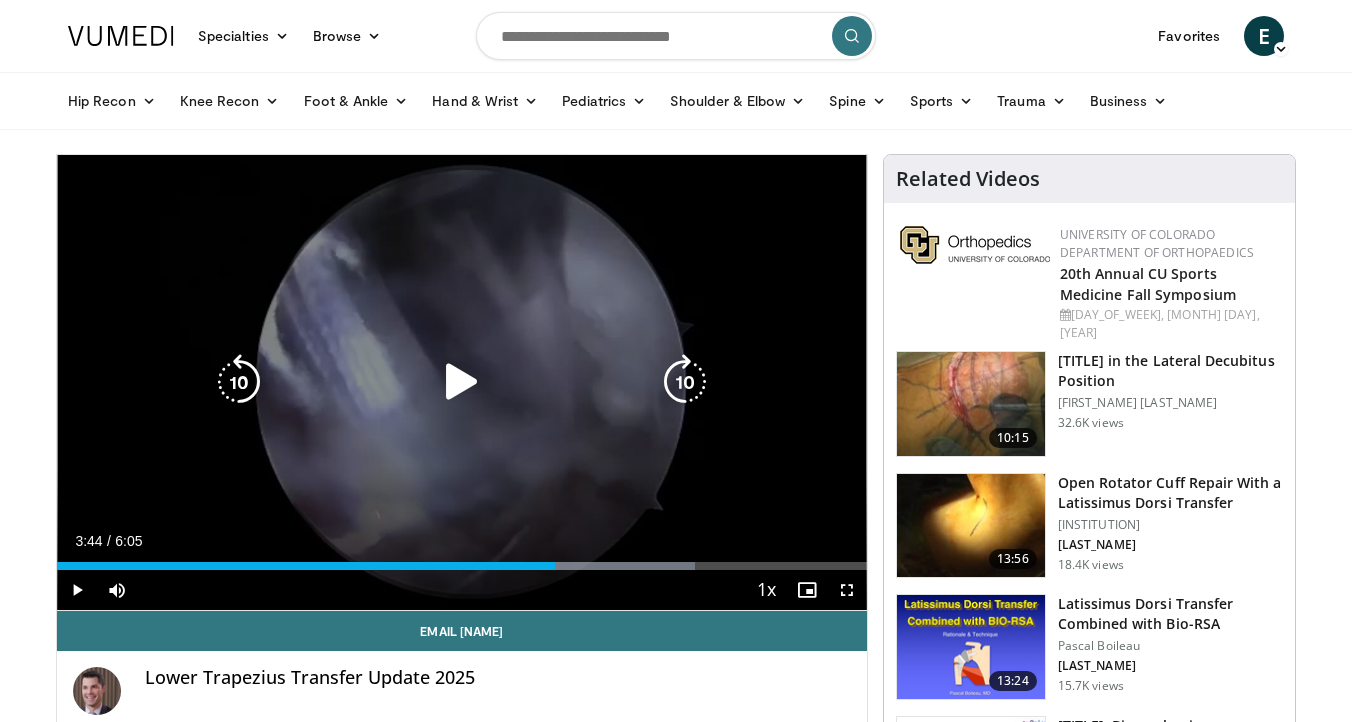 click on "10 seconds
Tap to unmute" at bounding box center [462, 382] 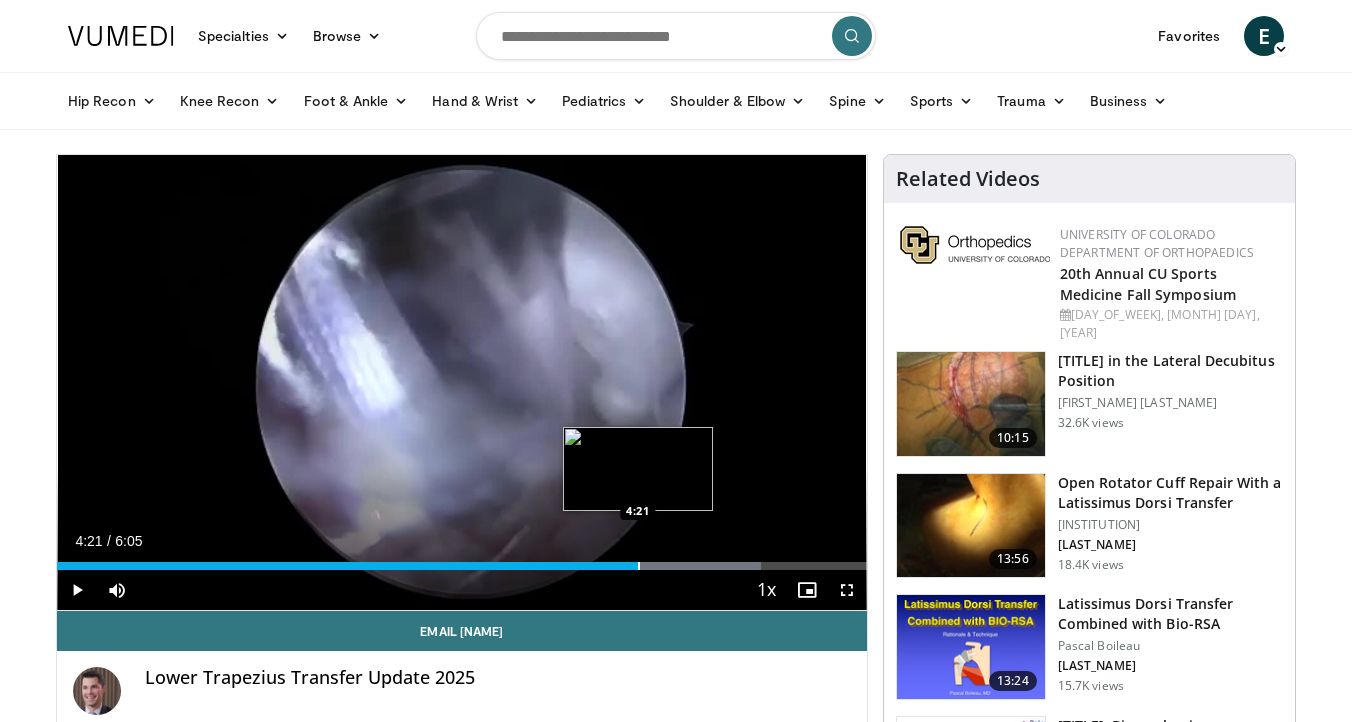click at bounding box center (639, 566) 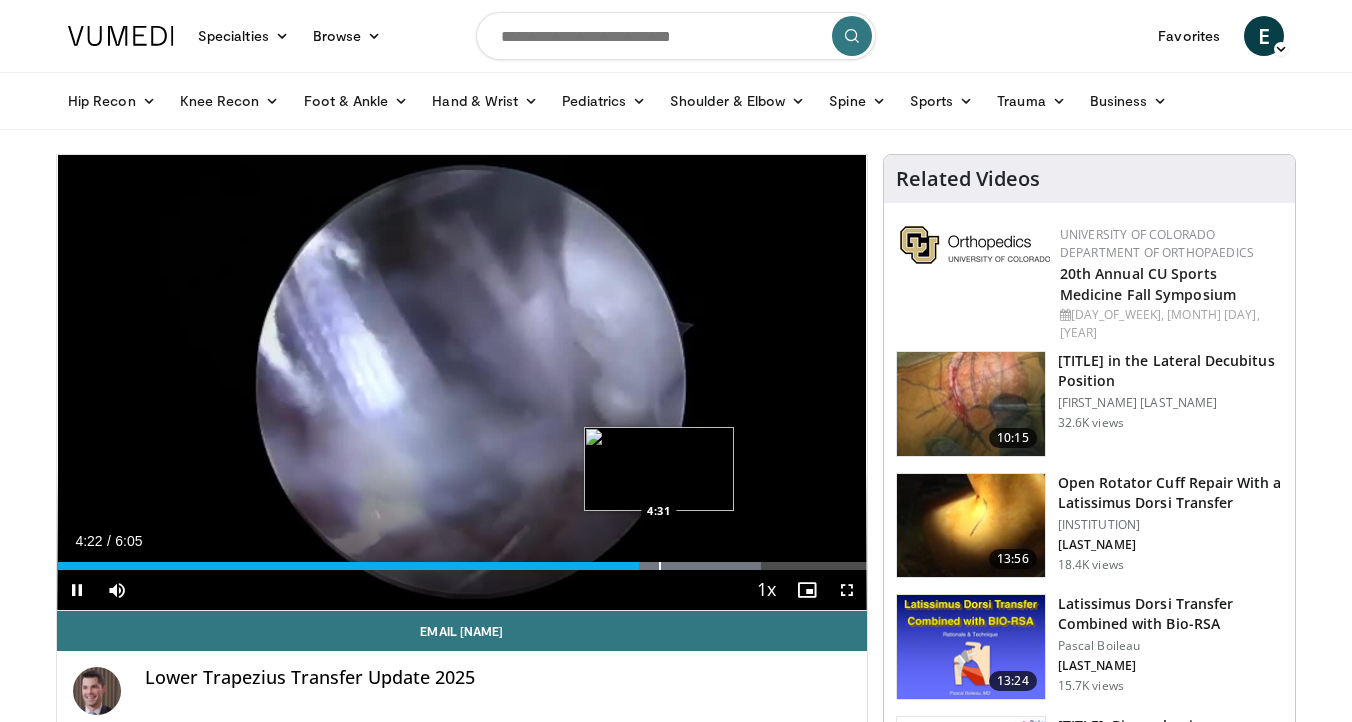 click at bounding box center [660, 566] 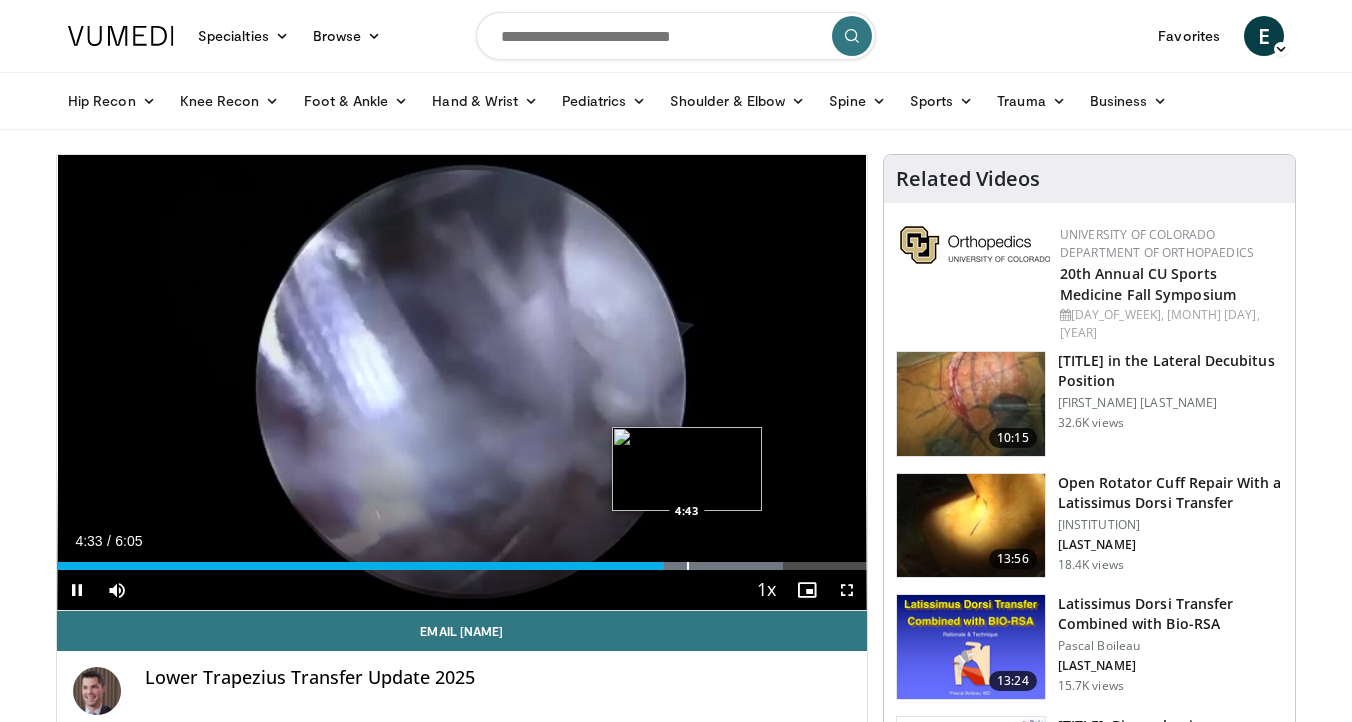 click at bounding box center (688, 566) 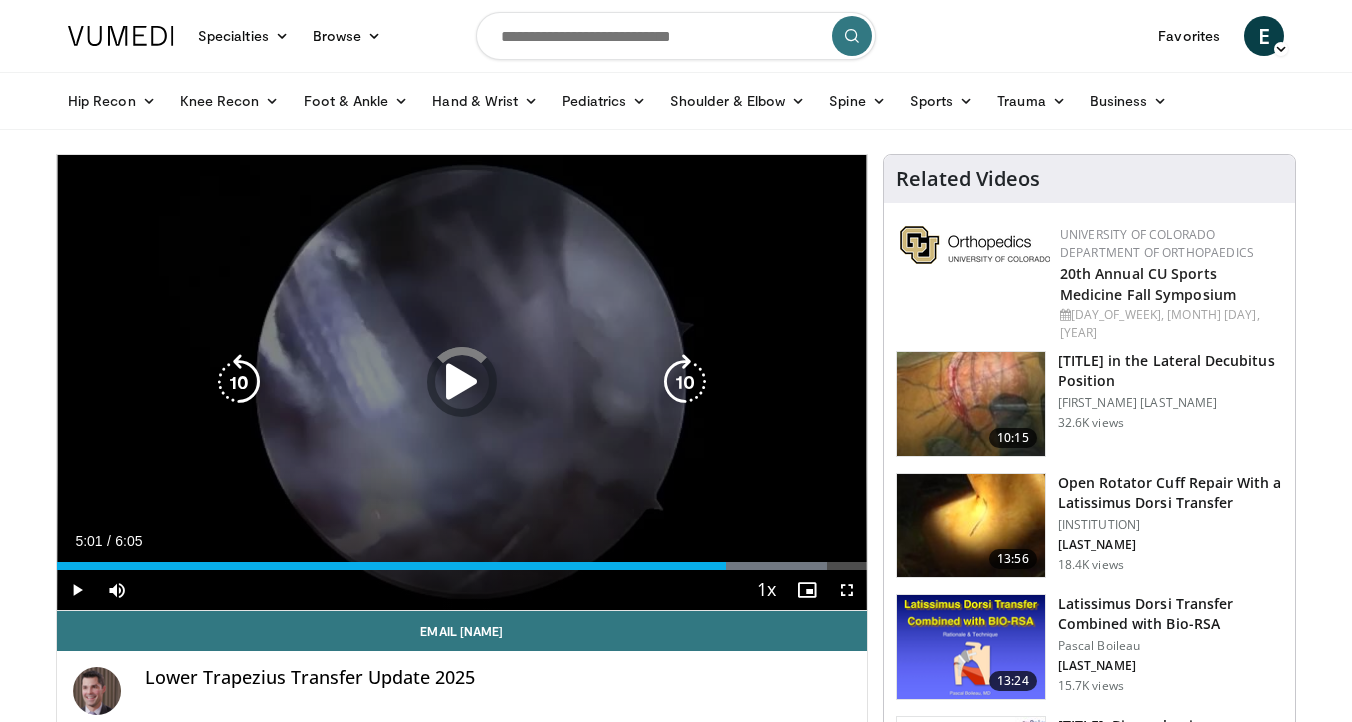 click on "Loaded :  95.09% 5:01 4:58" at bounding box center (462, 566) 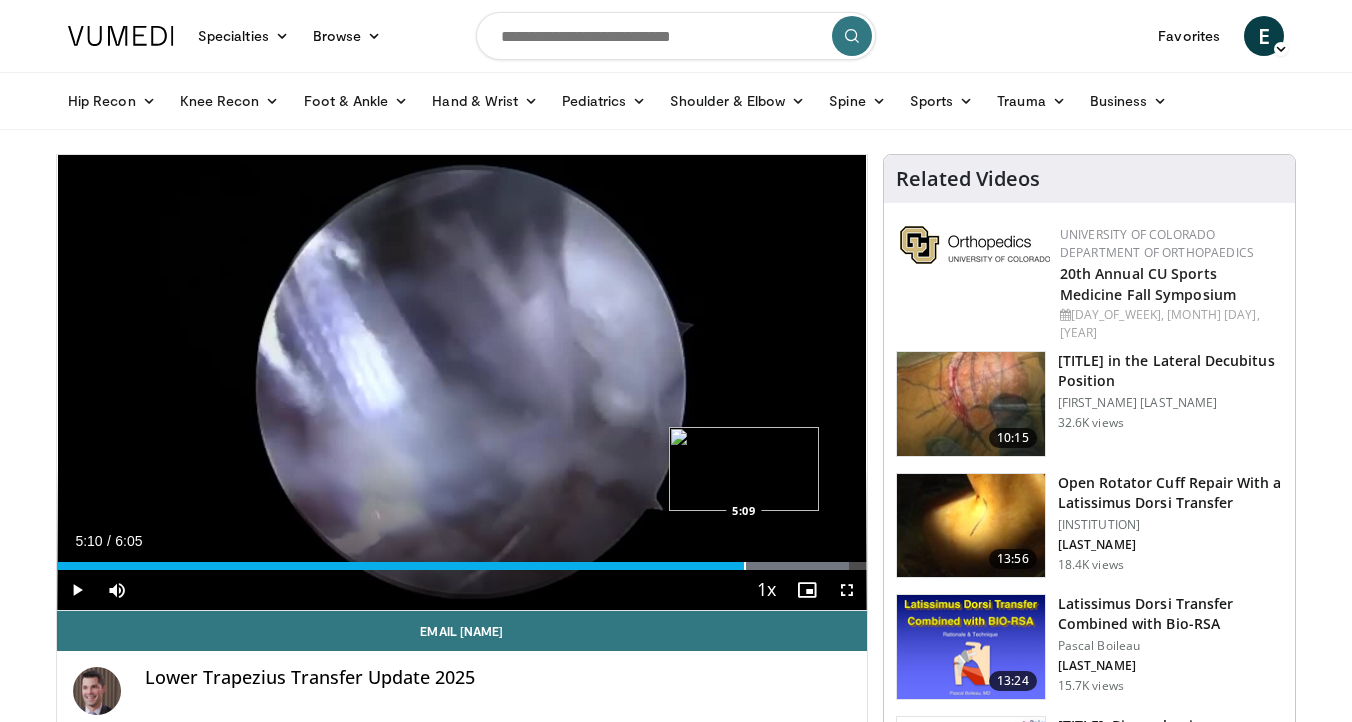 click at bounding box center (745, 566) 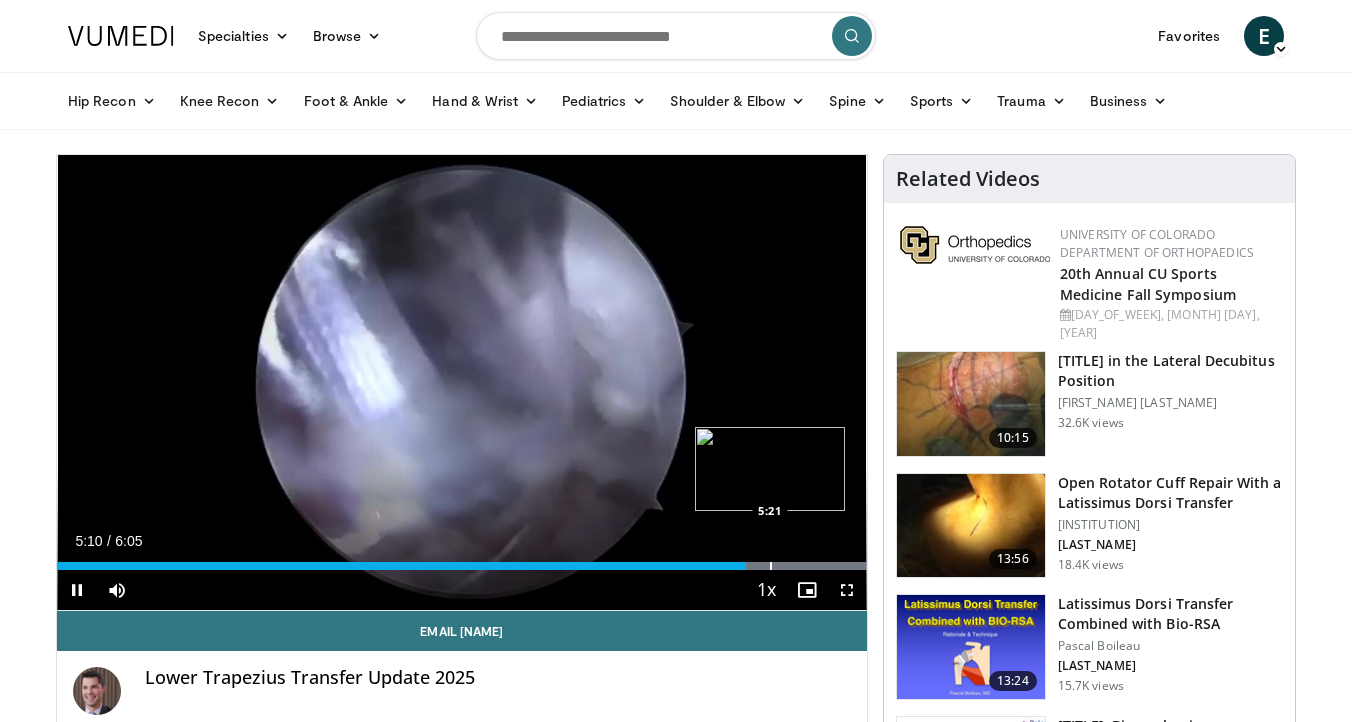 click on "Loaded :  100.00% 5:10 5:21" at bounding box center [462, 560] 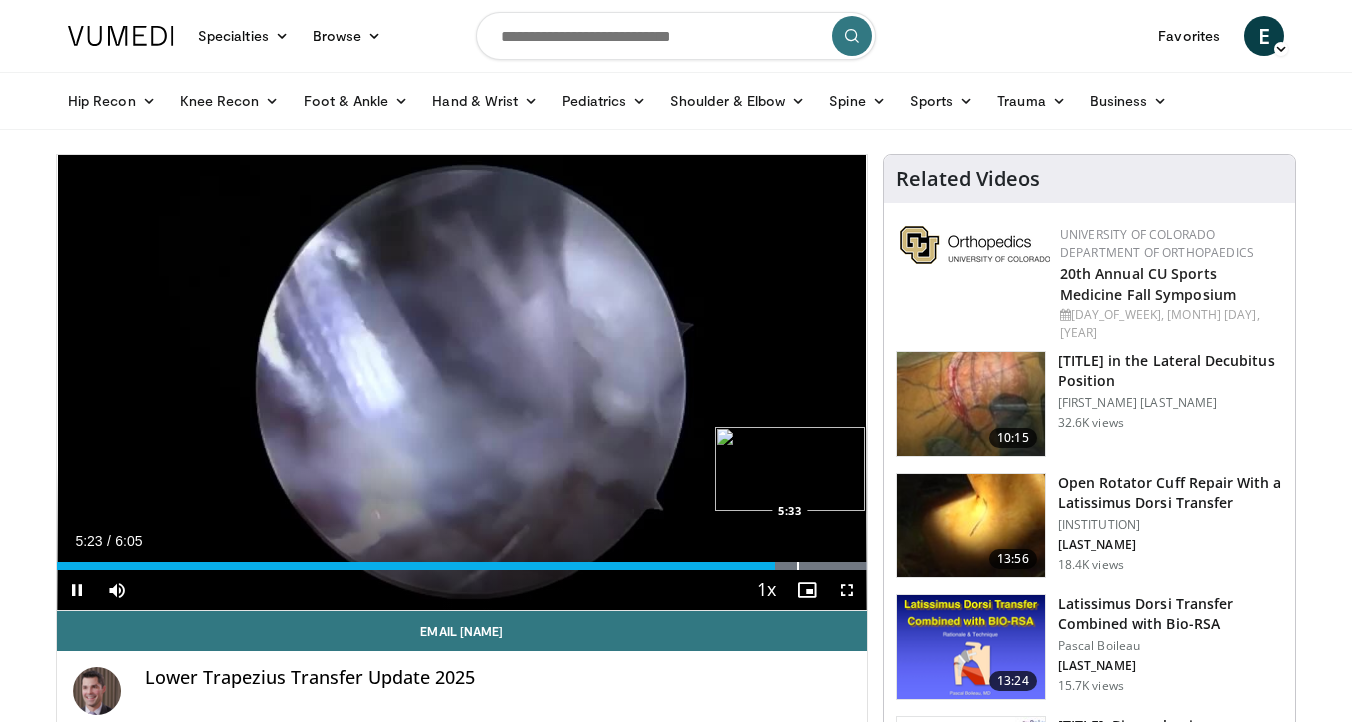 click on "Loaded :  100.00% [DURATION] [DURATION]" at bounding box center [462, 560] 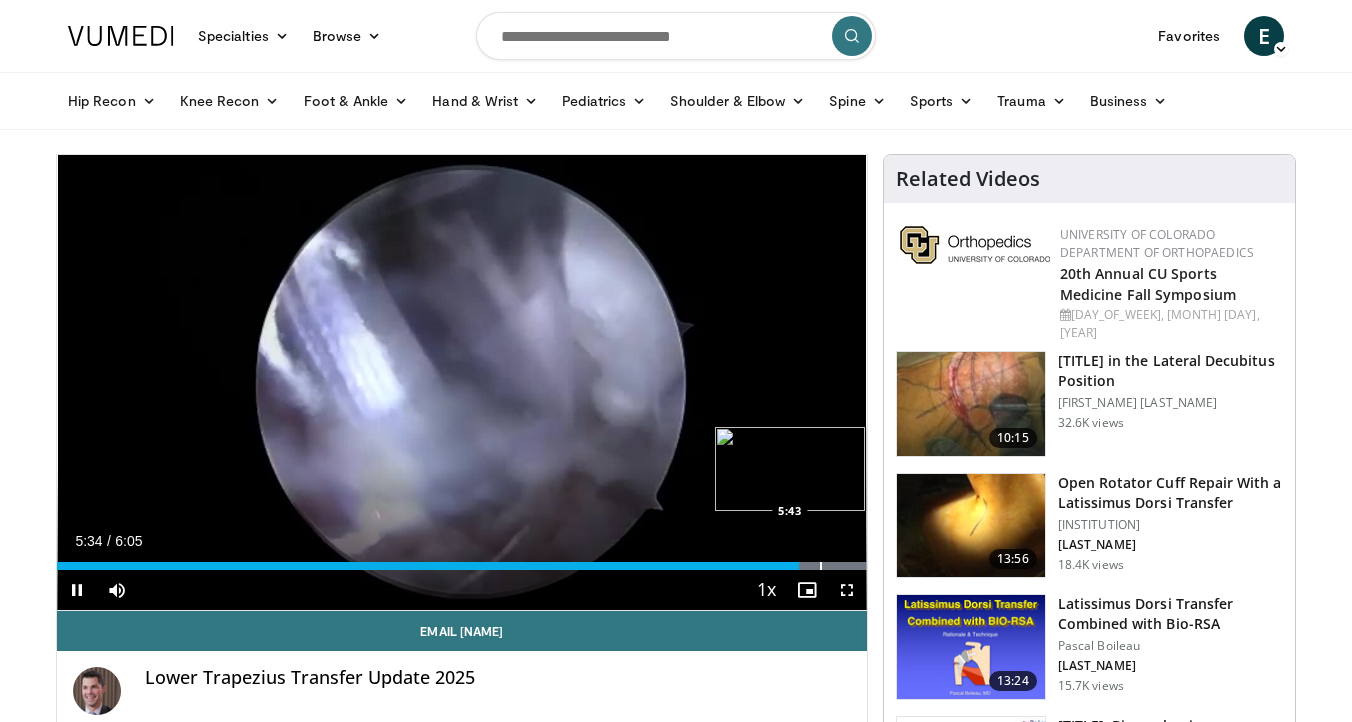 click on "Loaded :  100.00% 5:34 5:43" at bounding box center (462, 560) 